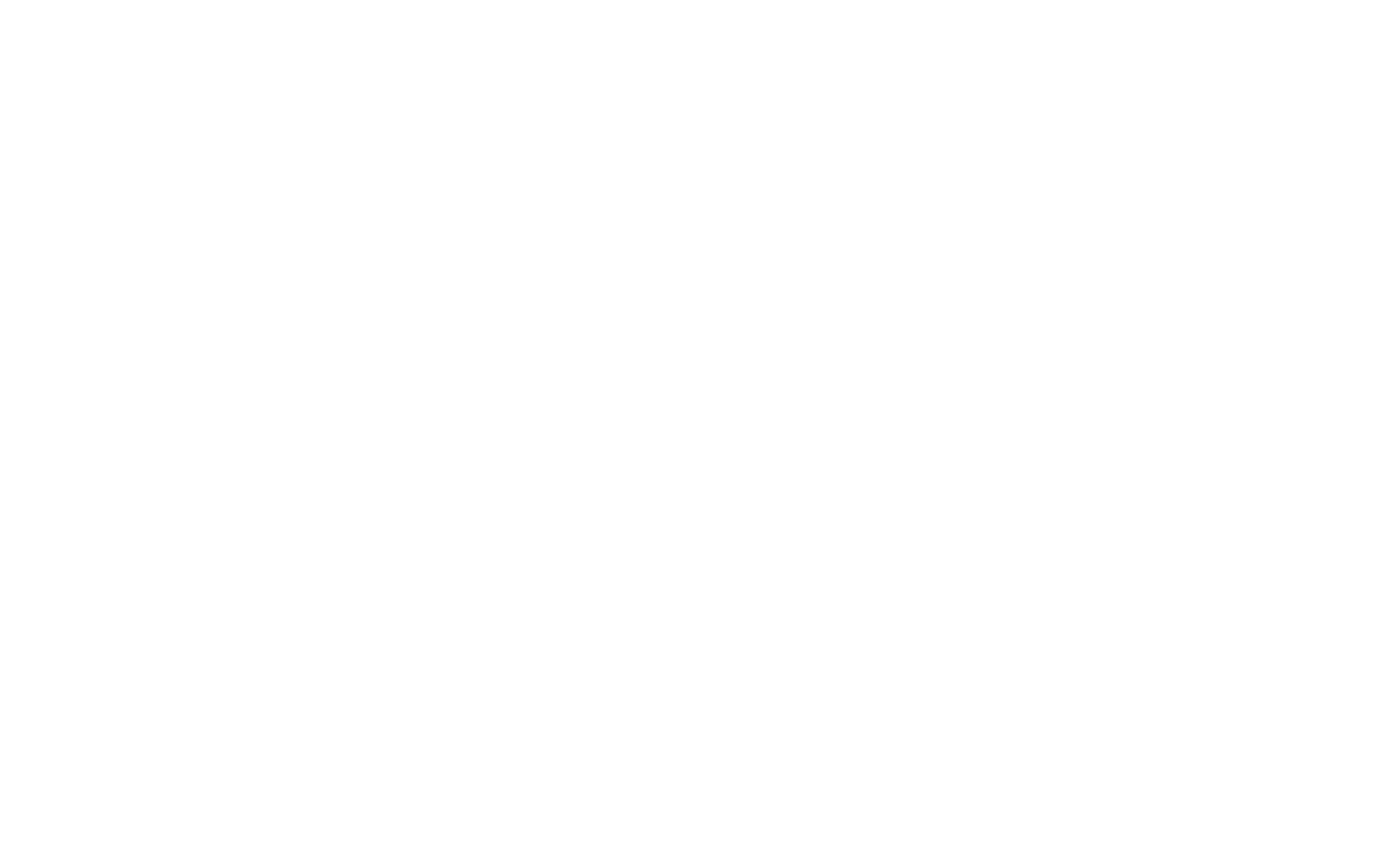 scroll, scrollTop: 0, scrollLeft: 0, axis: both 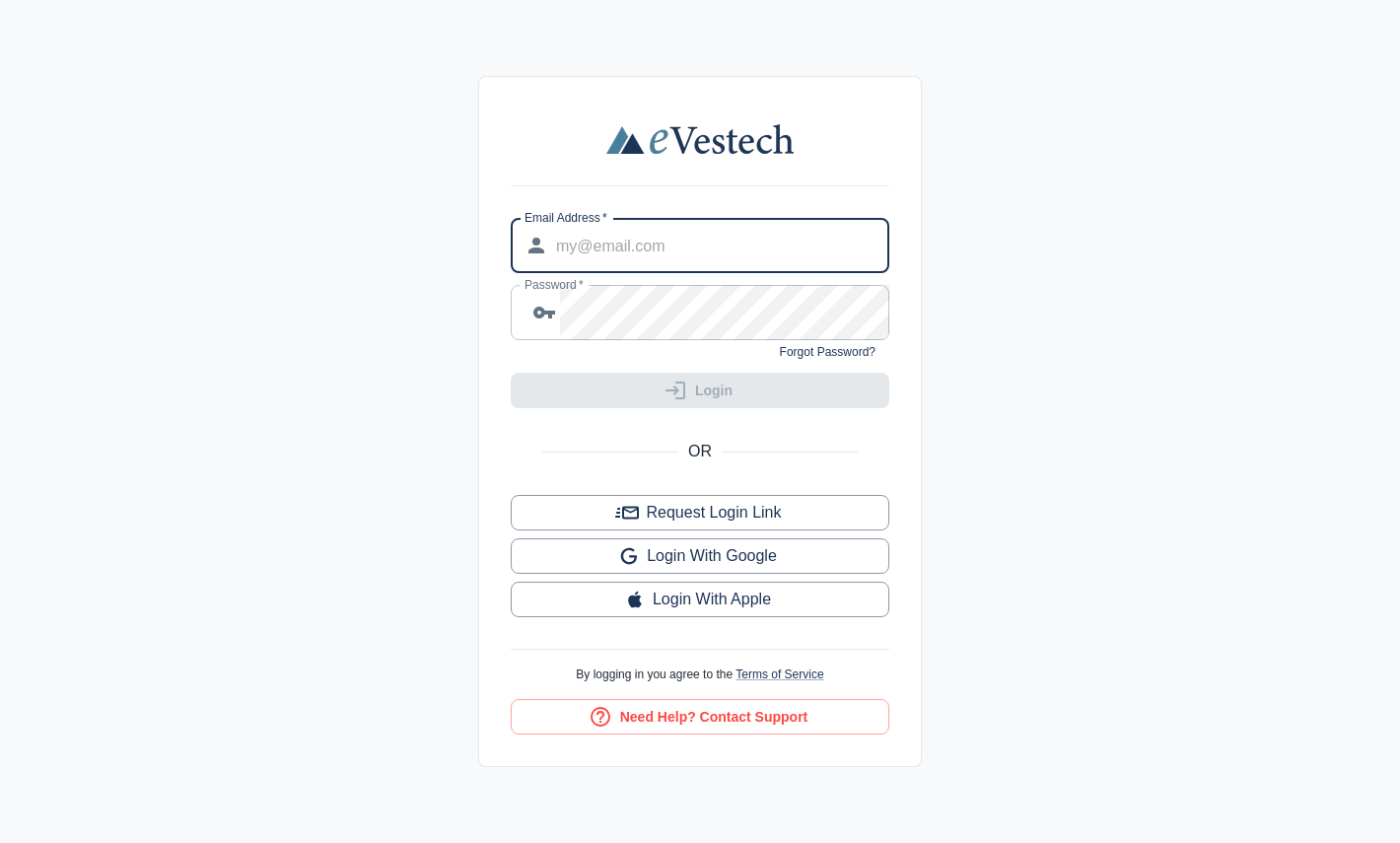 click on "Email Address   *" at bounding box center [723, 246] 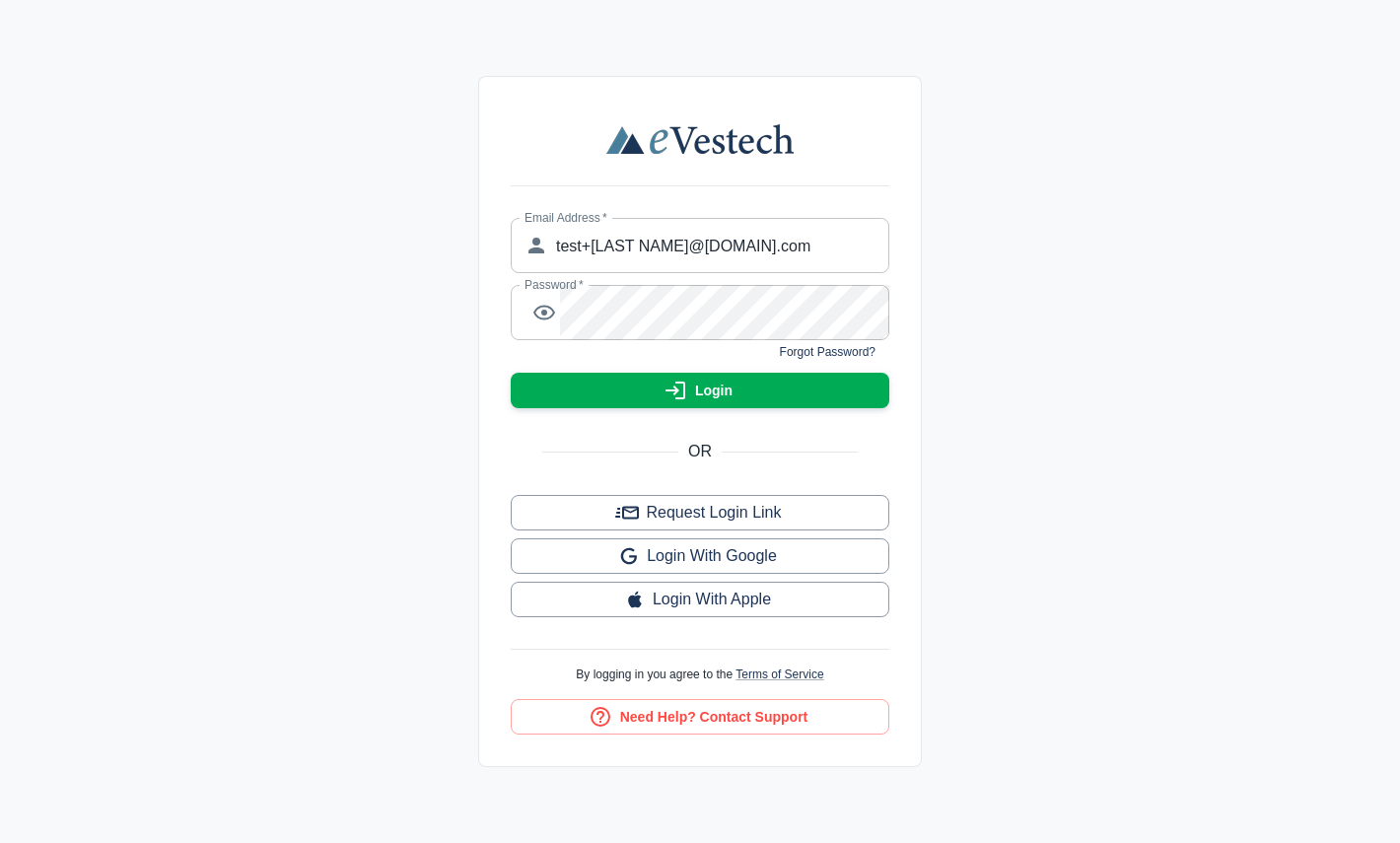 click at bounding box center [675, 390] 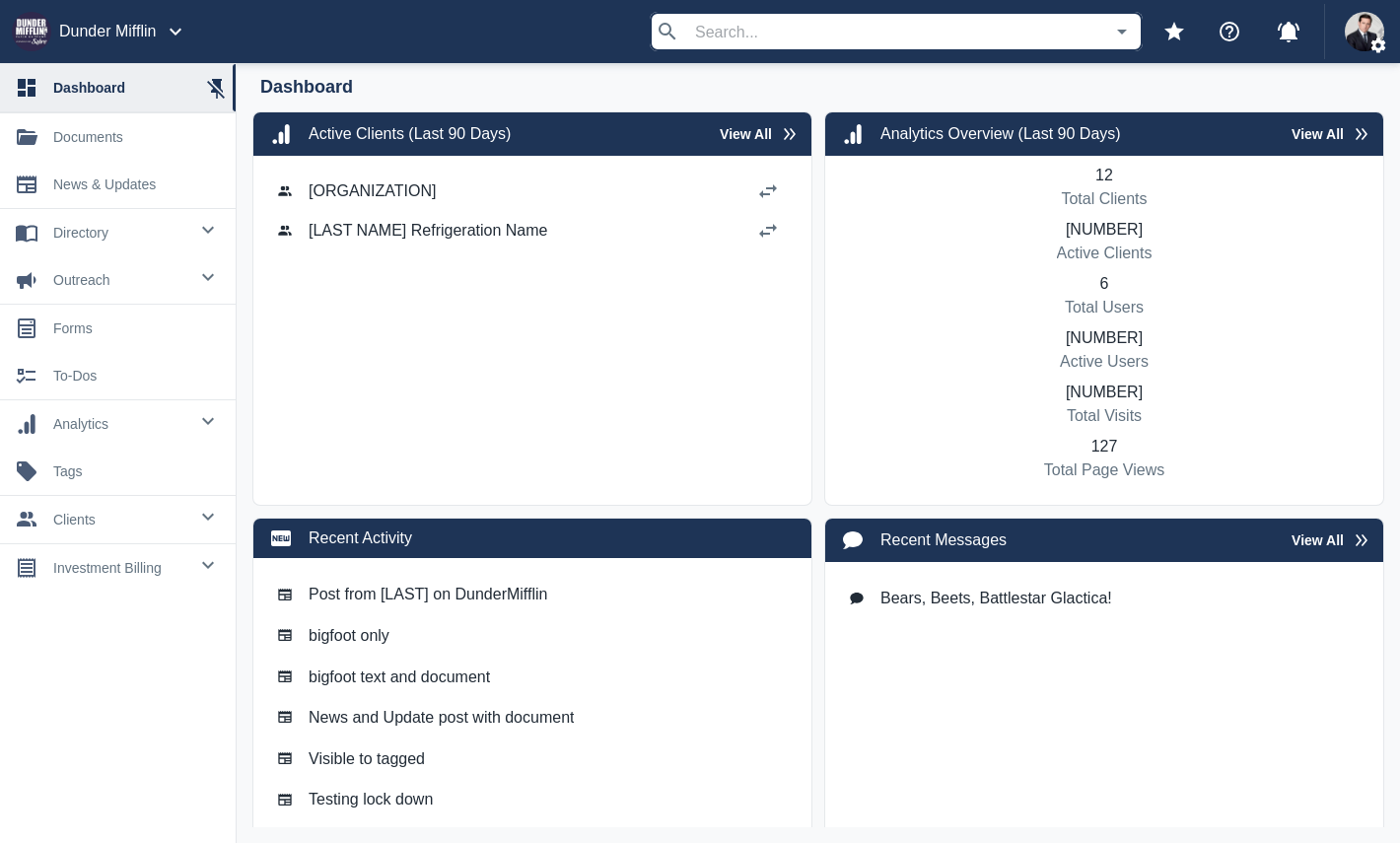 click on "investment billing" at bounding box center [120, 233] 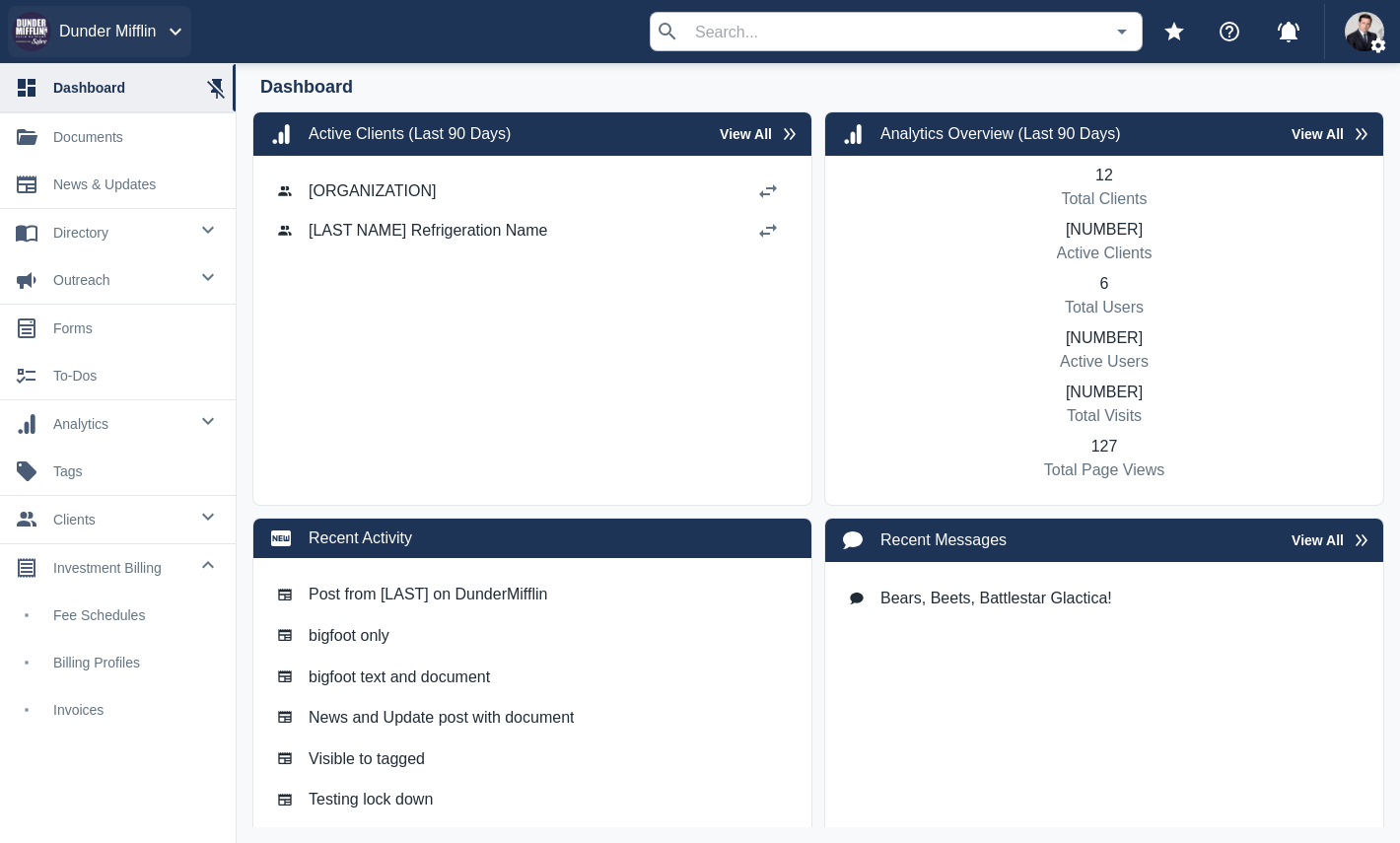 click at bounding box center [175, 32] 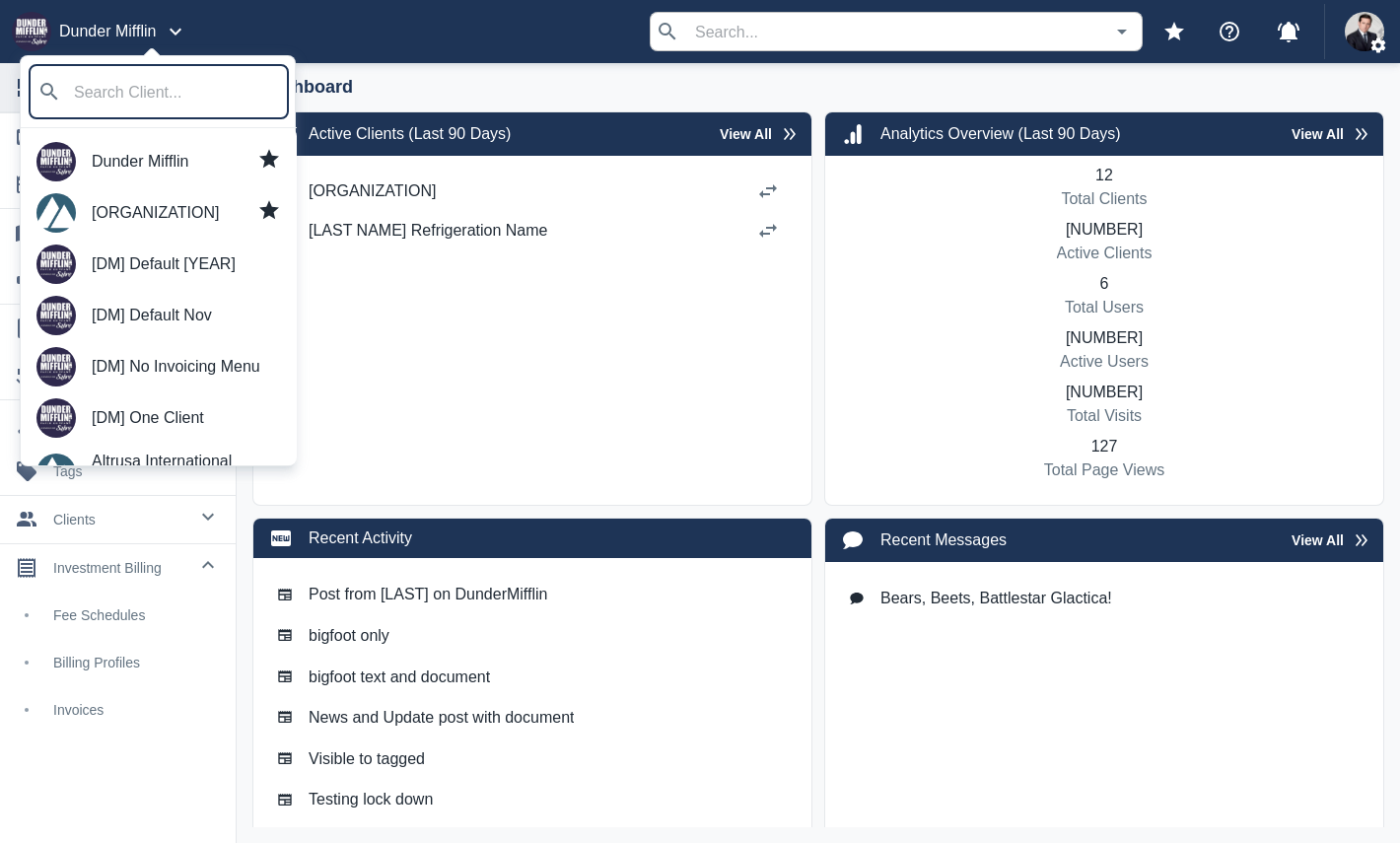 click on "[ORGANIZATION]" at bounding box center (186, 213) 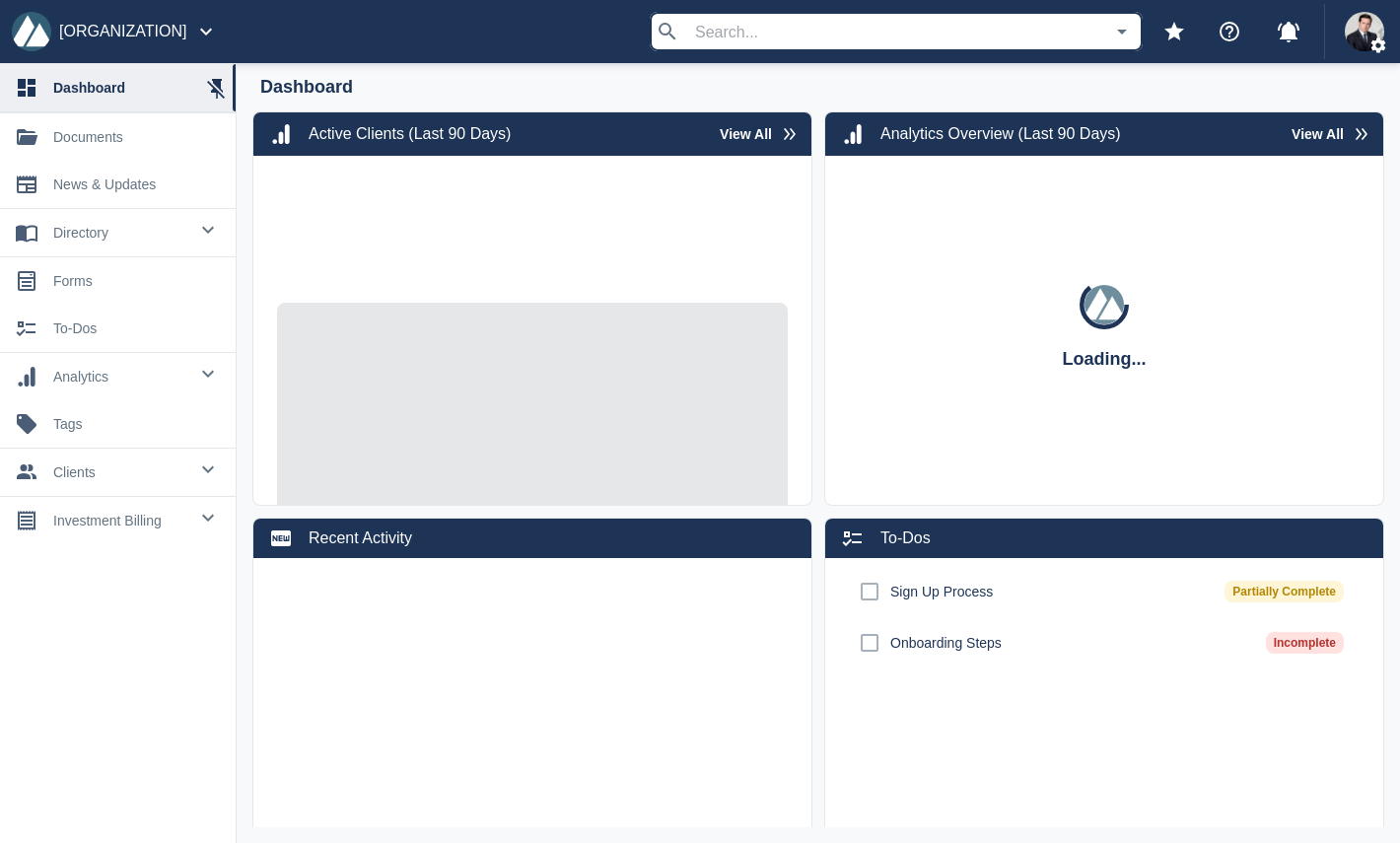 click on "investment billing" at bounding box center (120, 233) 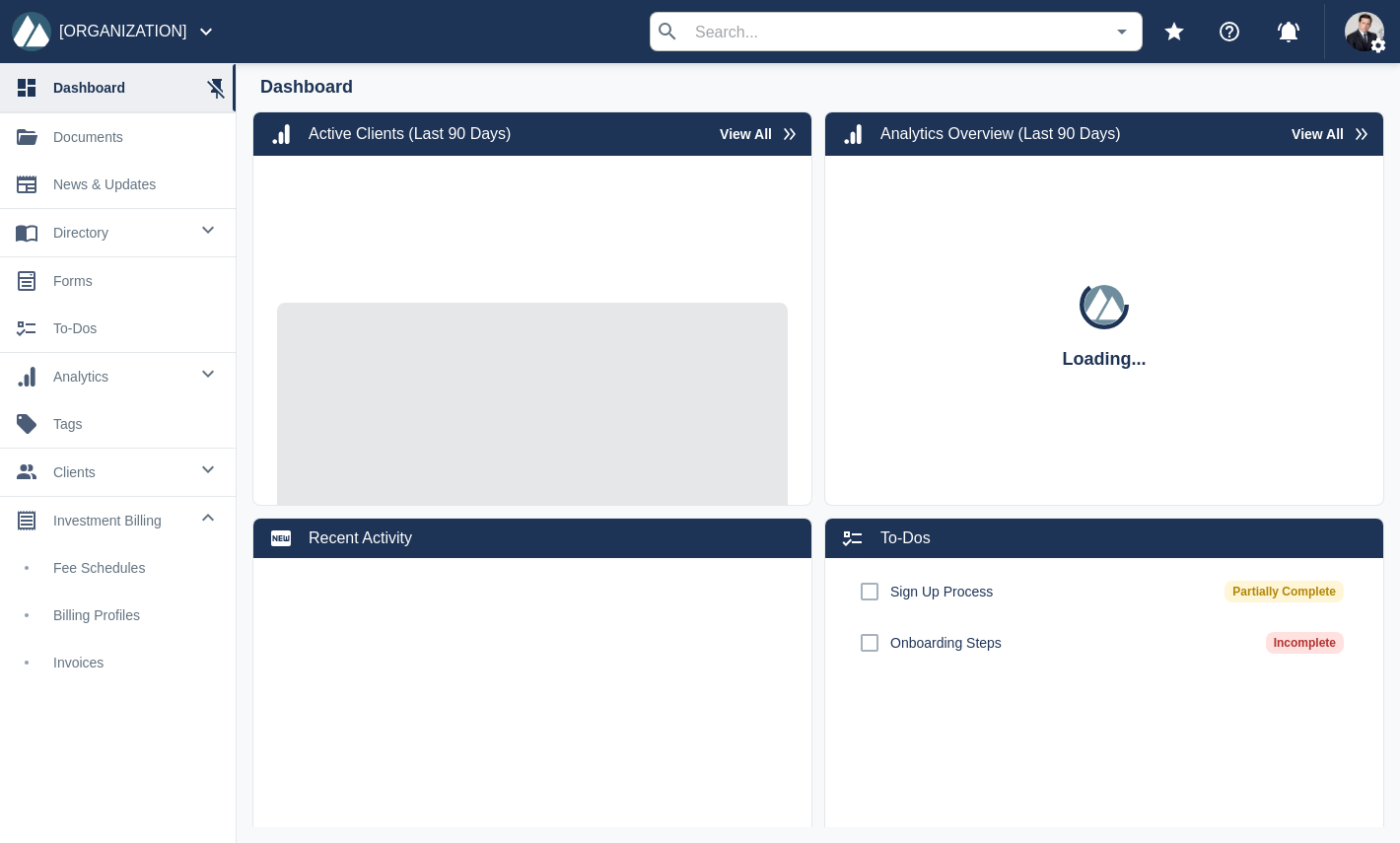 click on "Invoices" at bounding box center (136, 663) 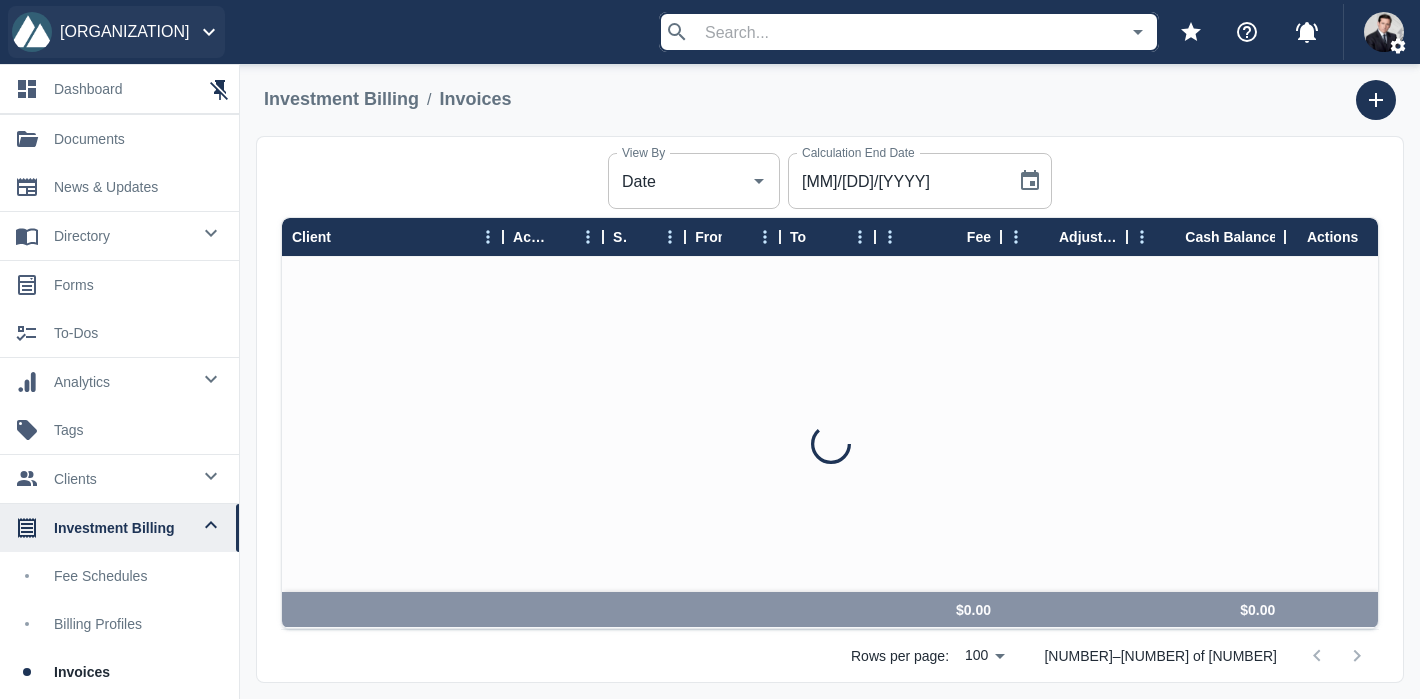 click at bounding box center [209, 32] 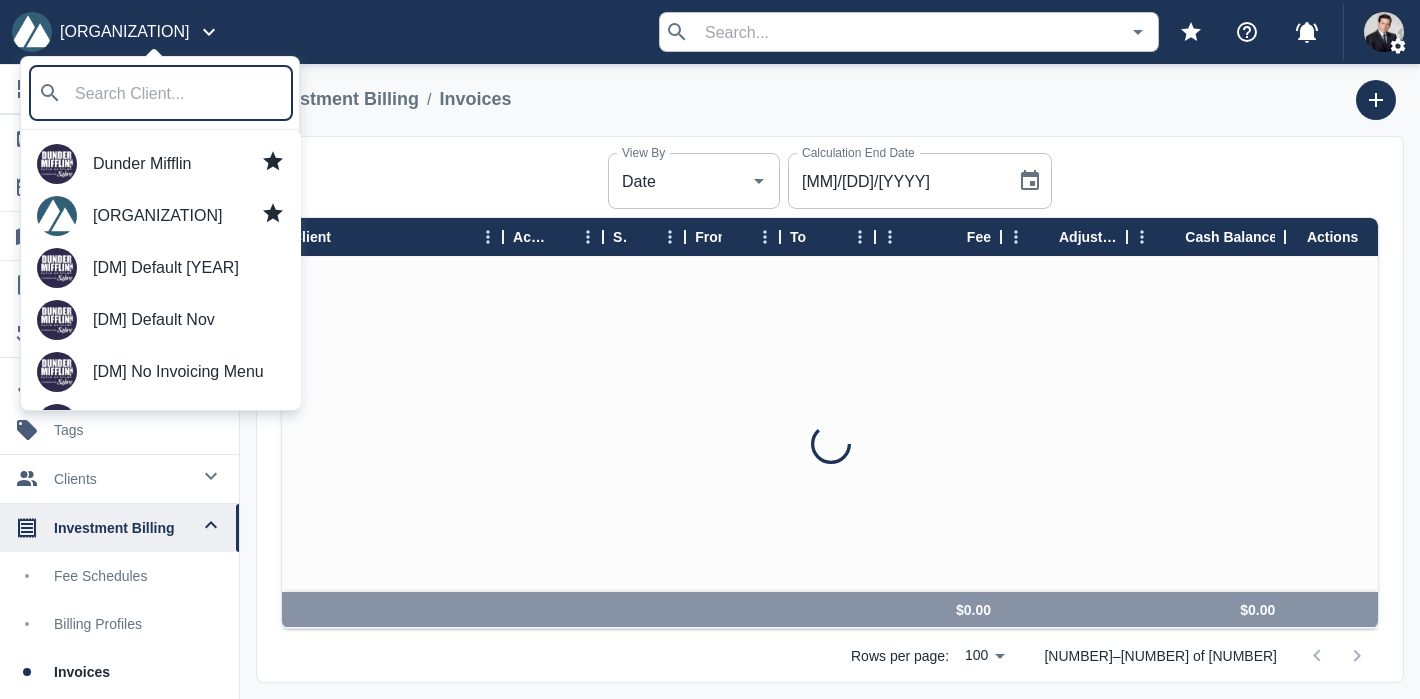 click on "Dunder Mifflin" at bounding box center (189, 164) 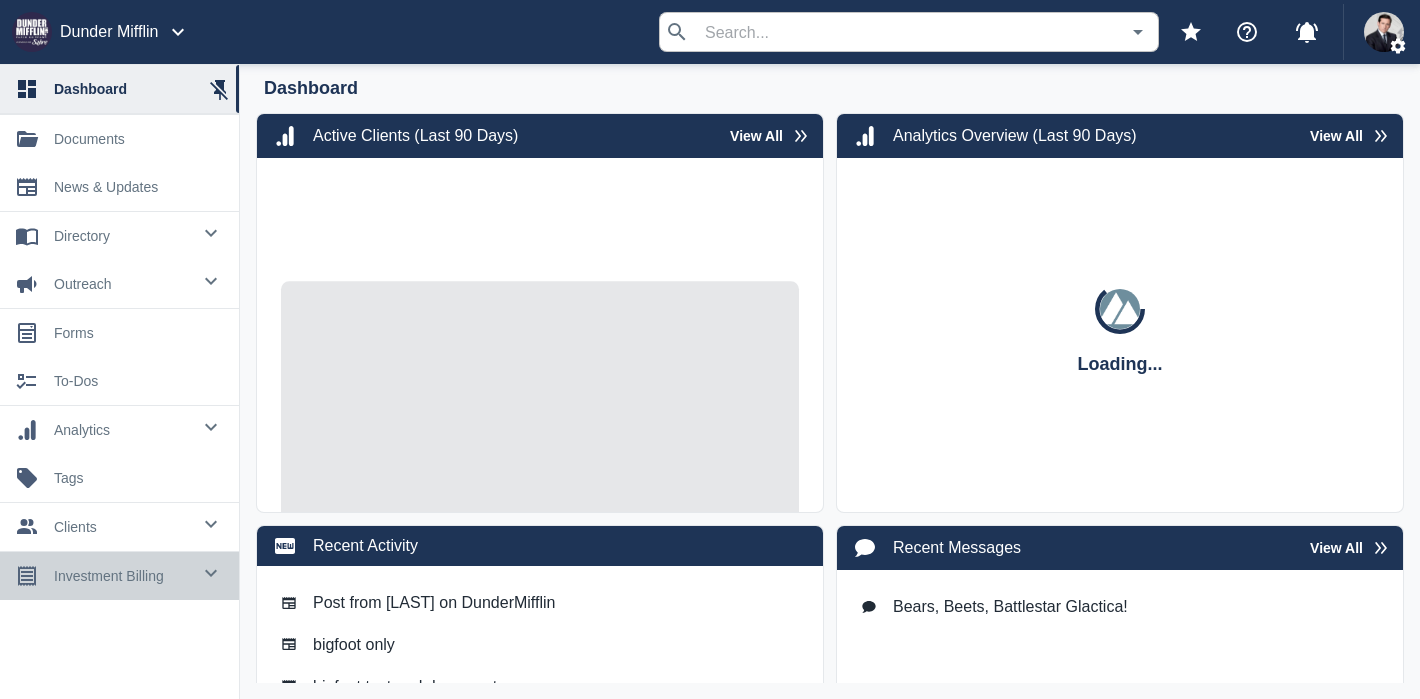 click on "investment billing" at bounding box center (122, 236) 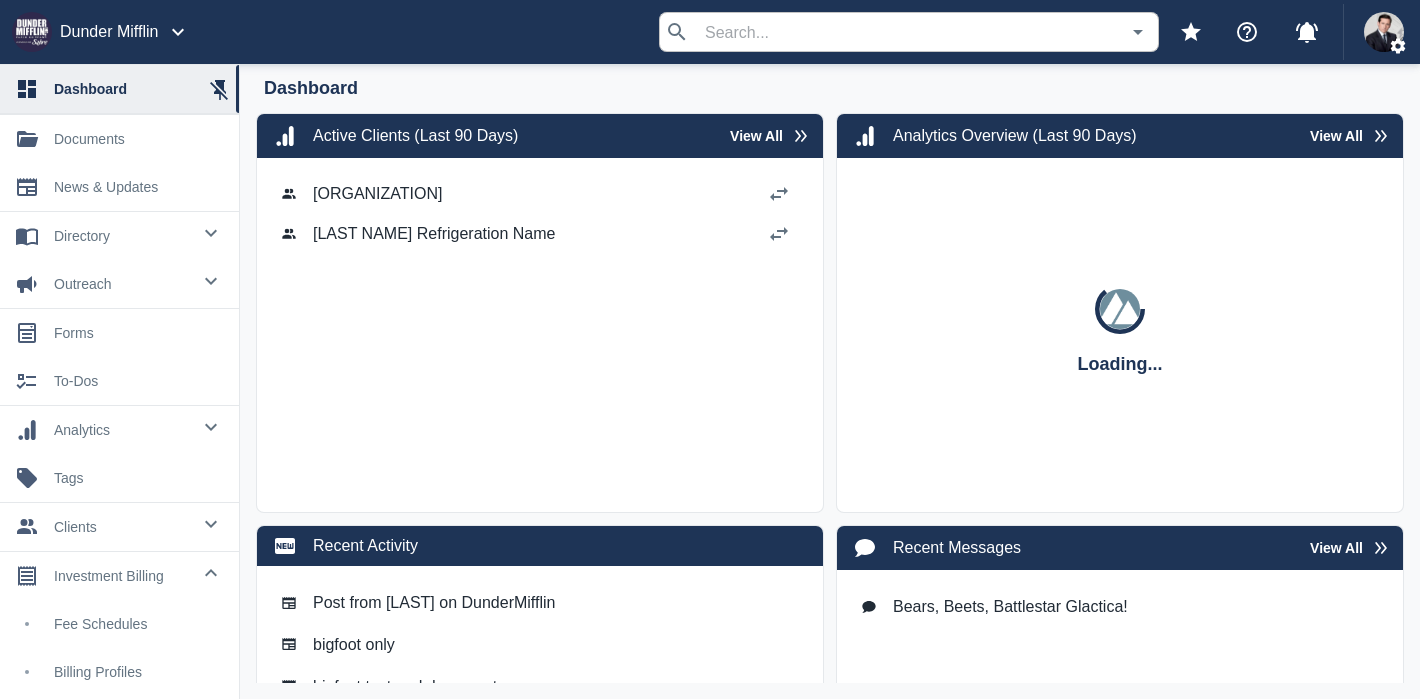 scroll, scrollTop: 61, scrollLeft: 0, axis: vertical 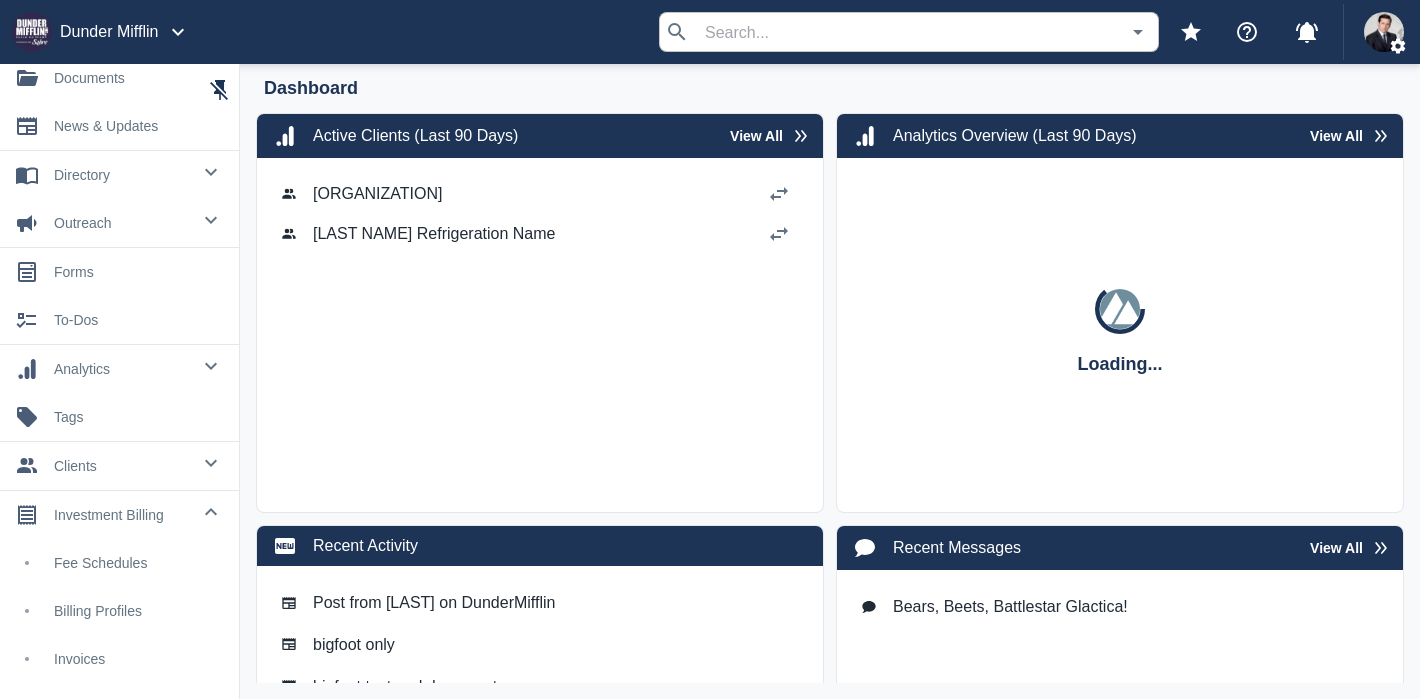 click on "Invoices" at bounding box center (138, 659) 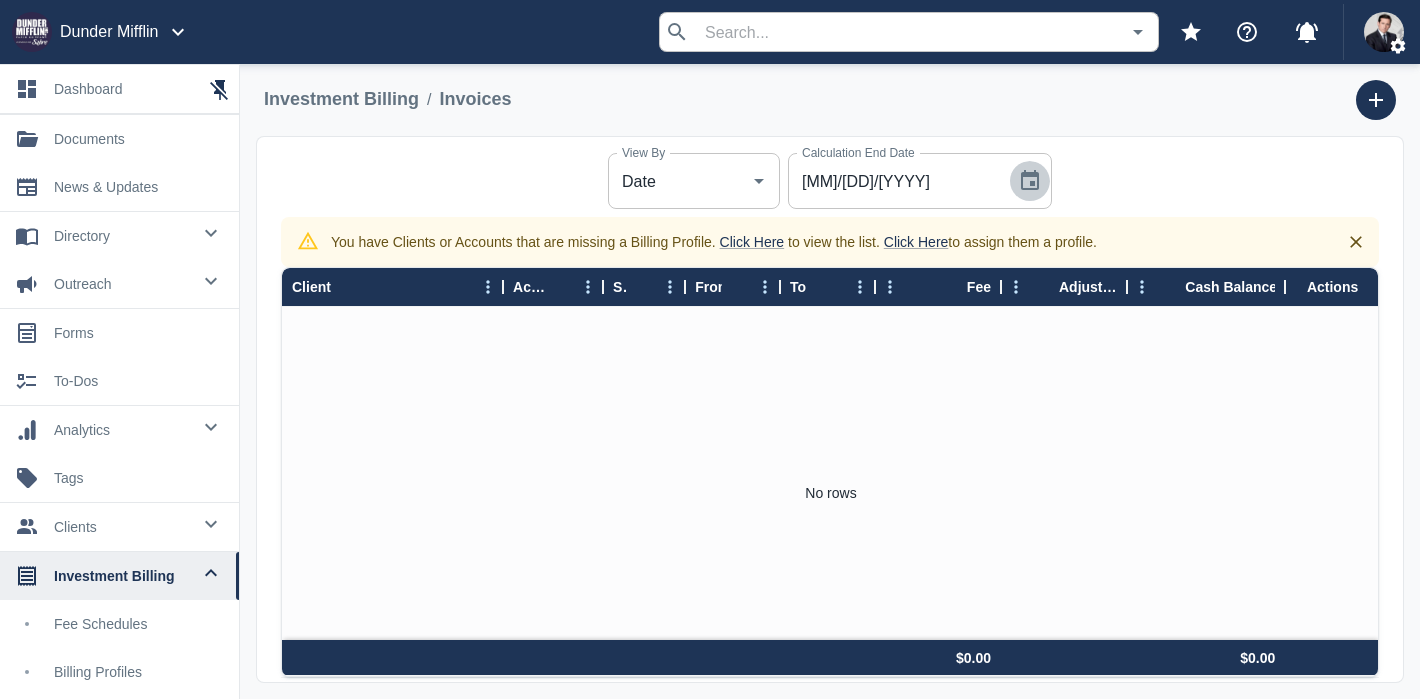 click at bounding box center (1030, 180) 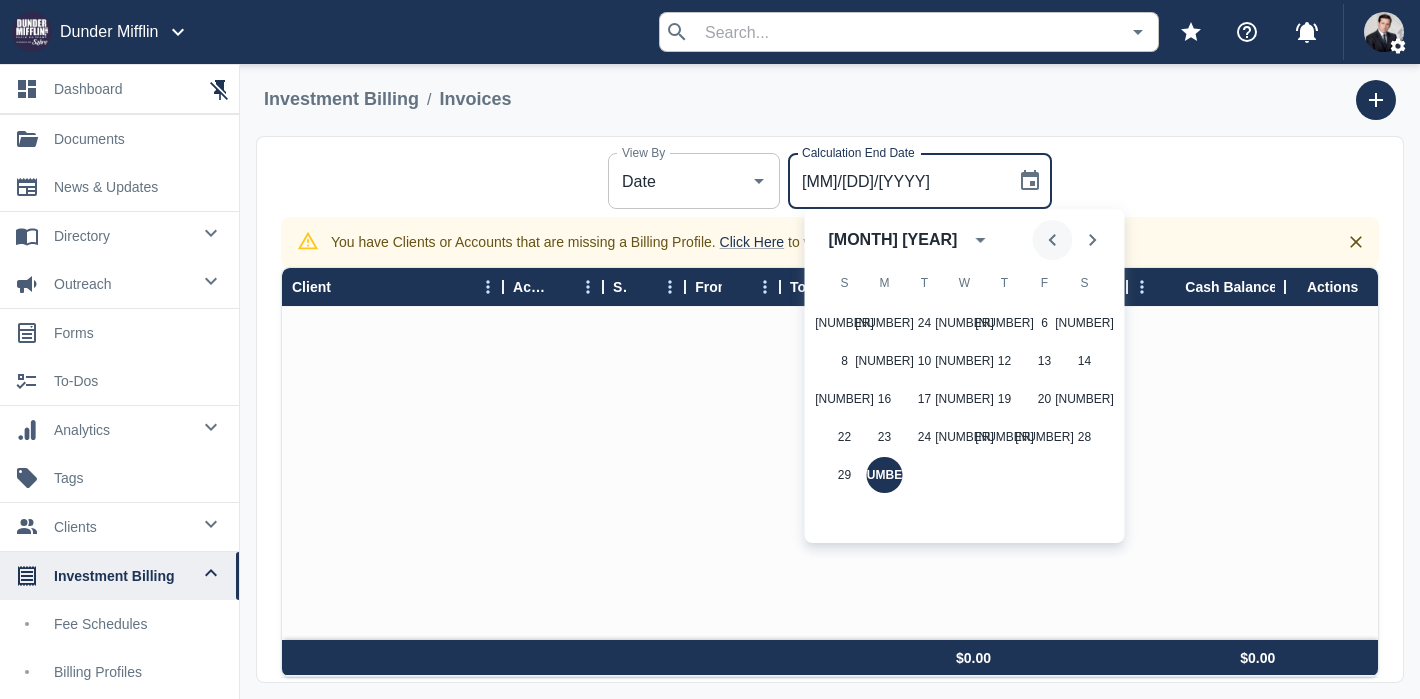 click at bounding box center (1053, 240) 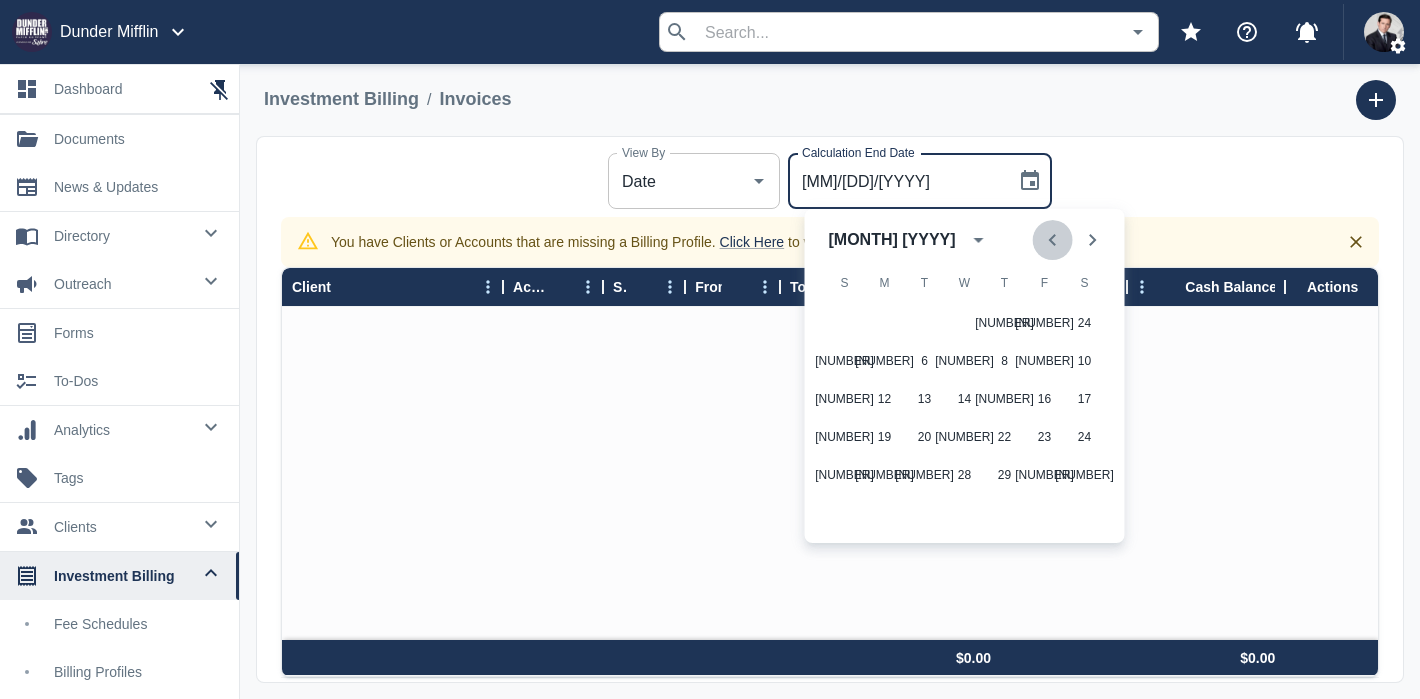 click at bounding box center [1053, 240] 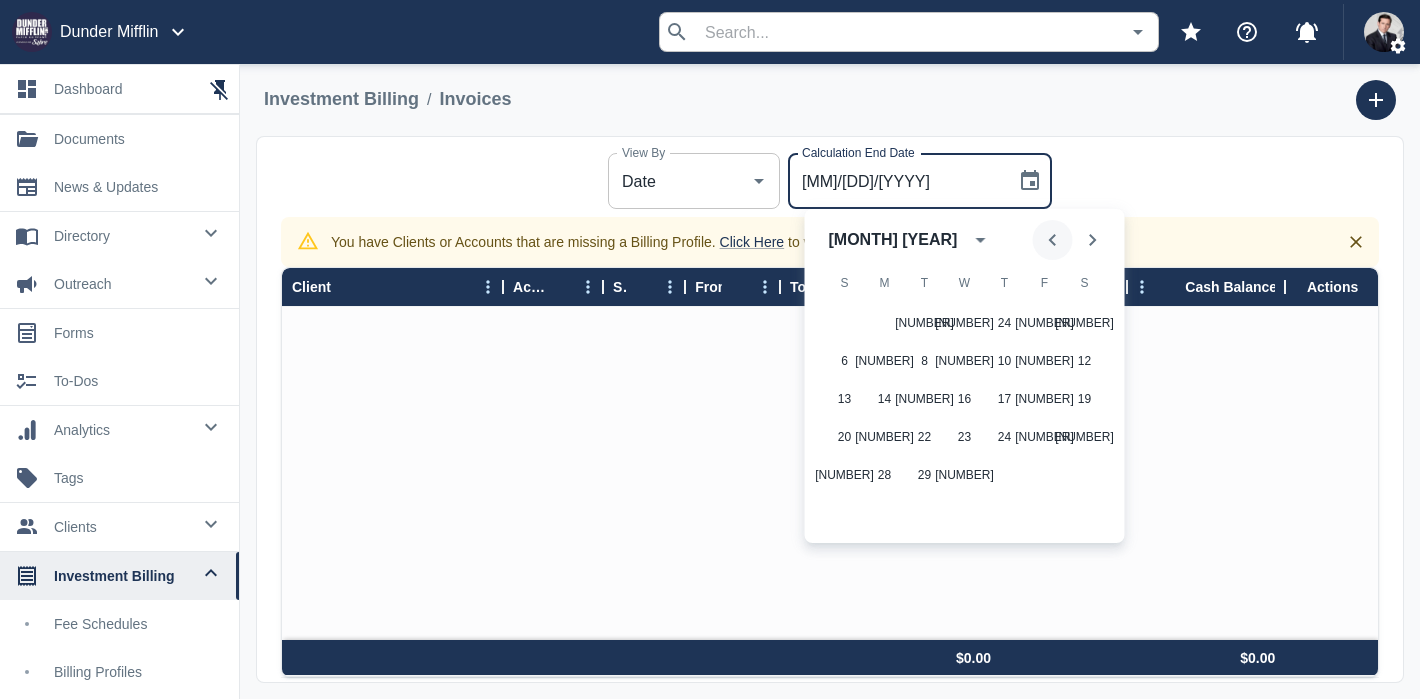 click at bounding box center [1053, 240] 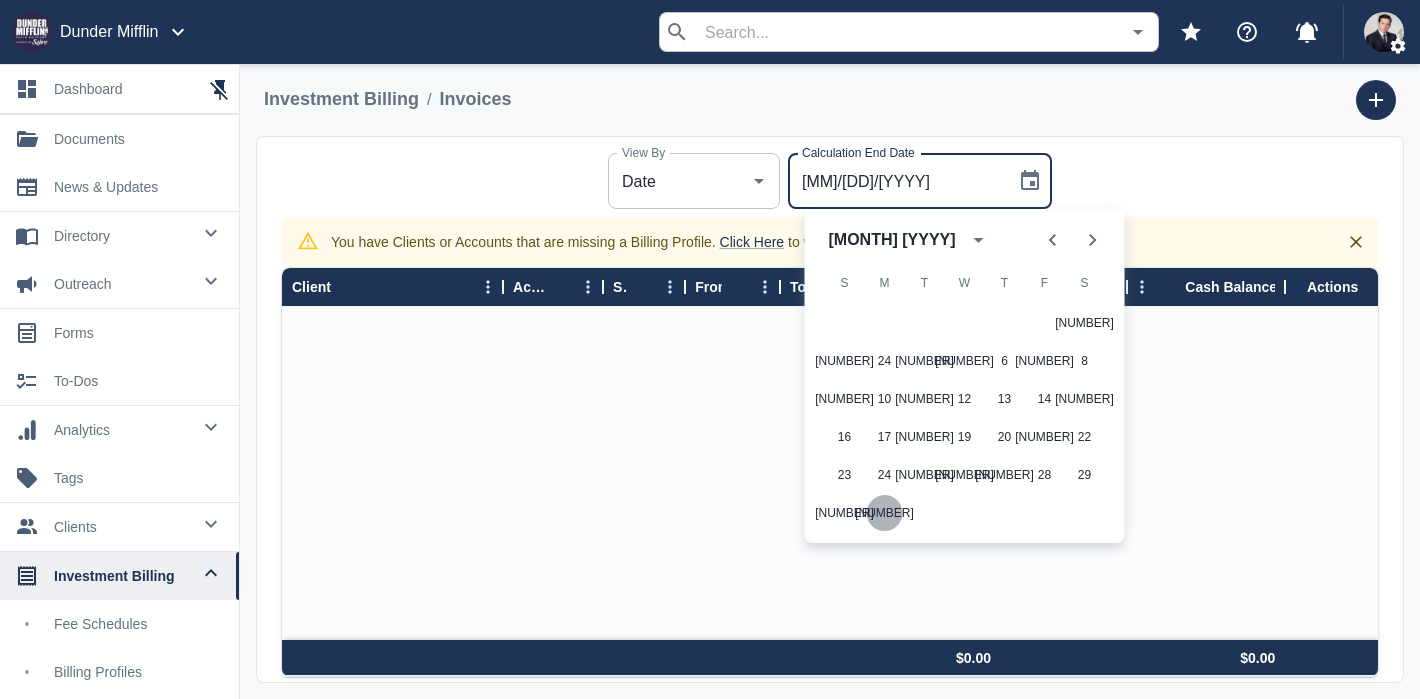 click on "[NUMBER]" at bounding box center (885, 361) 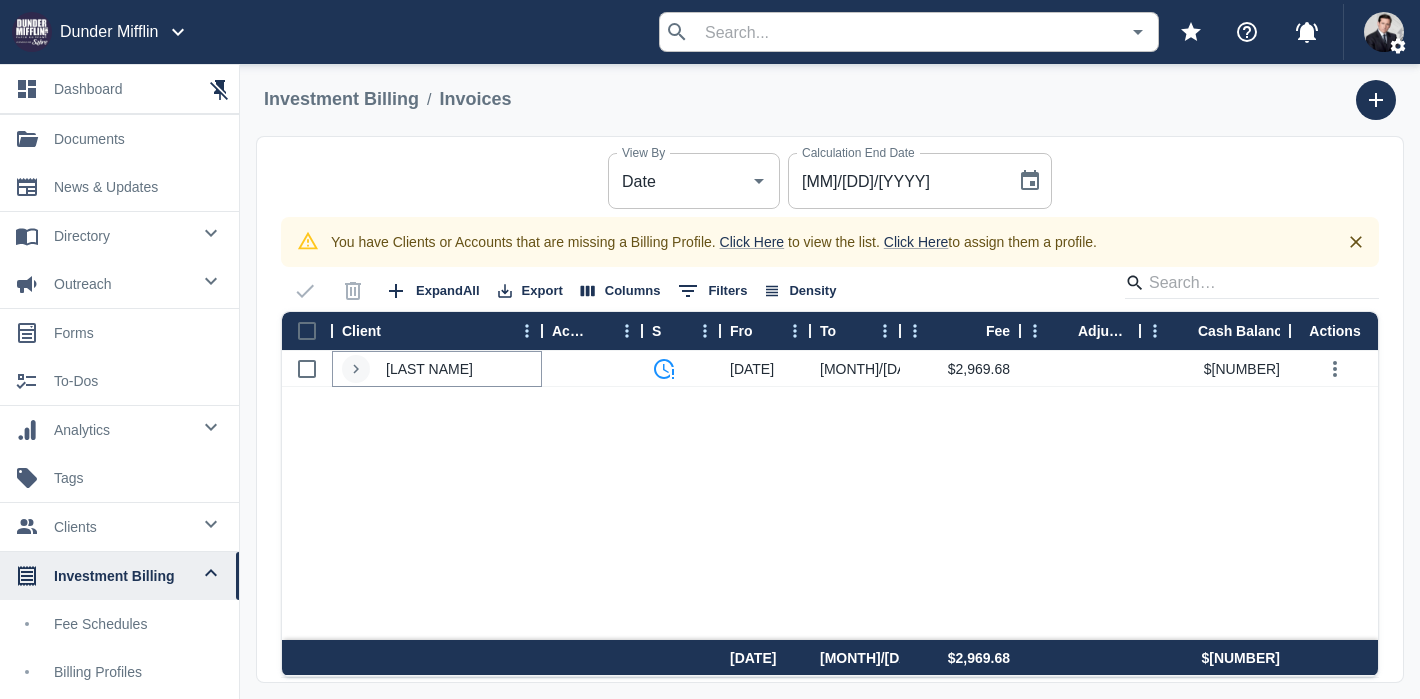 click at bounding box center (356, 368) 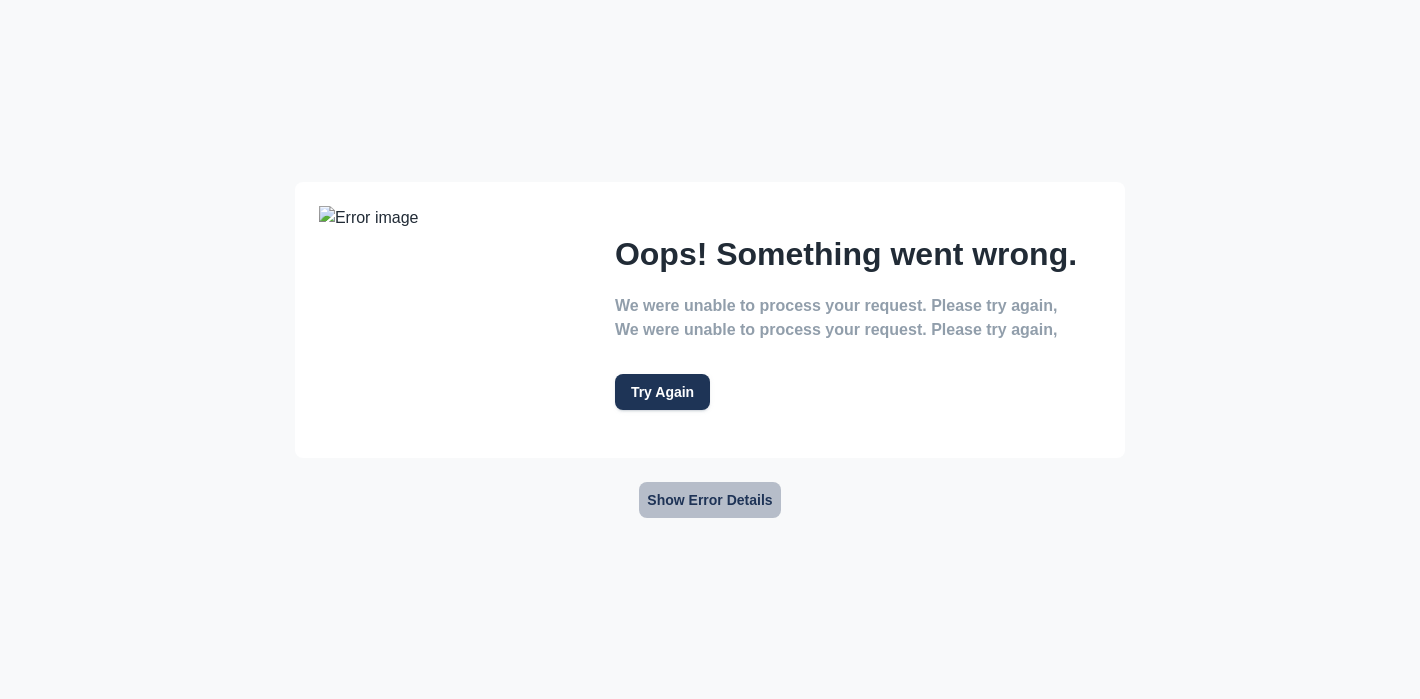 click on "Show error details" at bounding box center (709, 500) 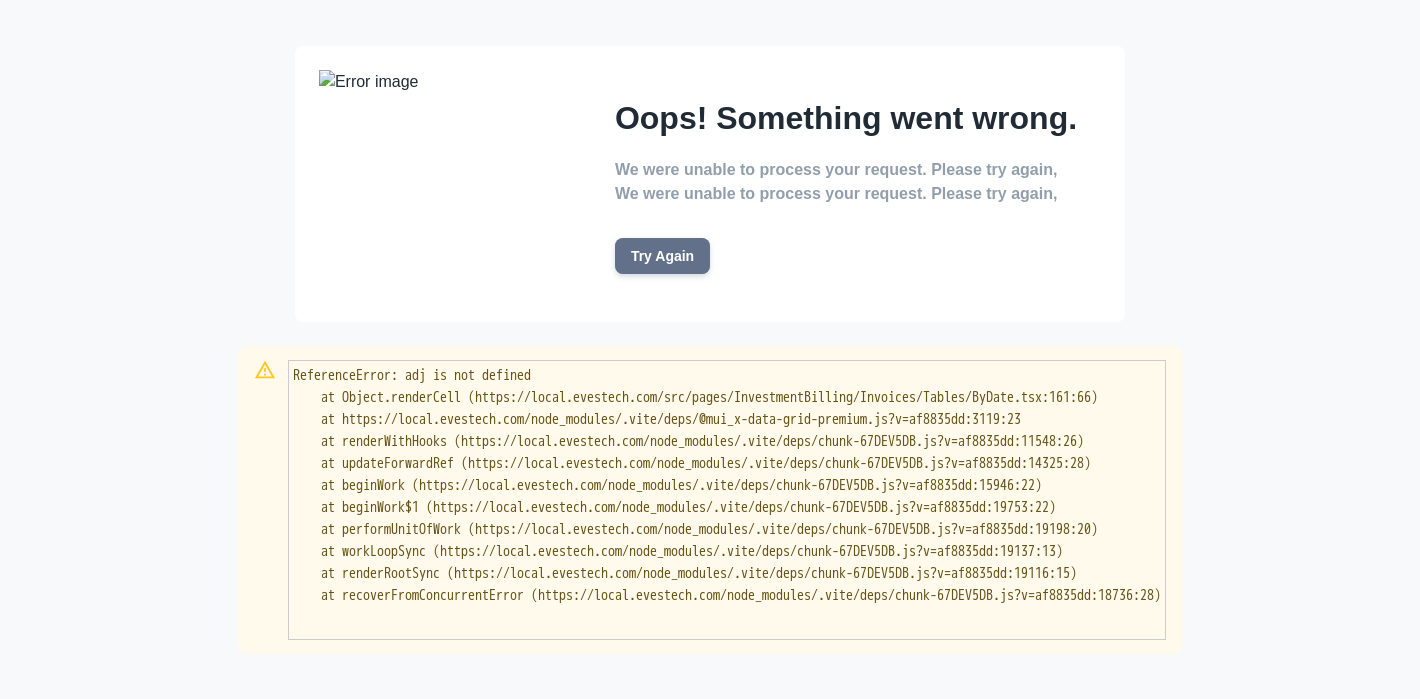 click on "Try Again" at bounding box center (662, 256) 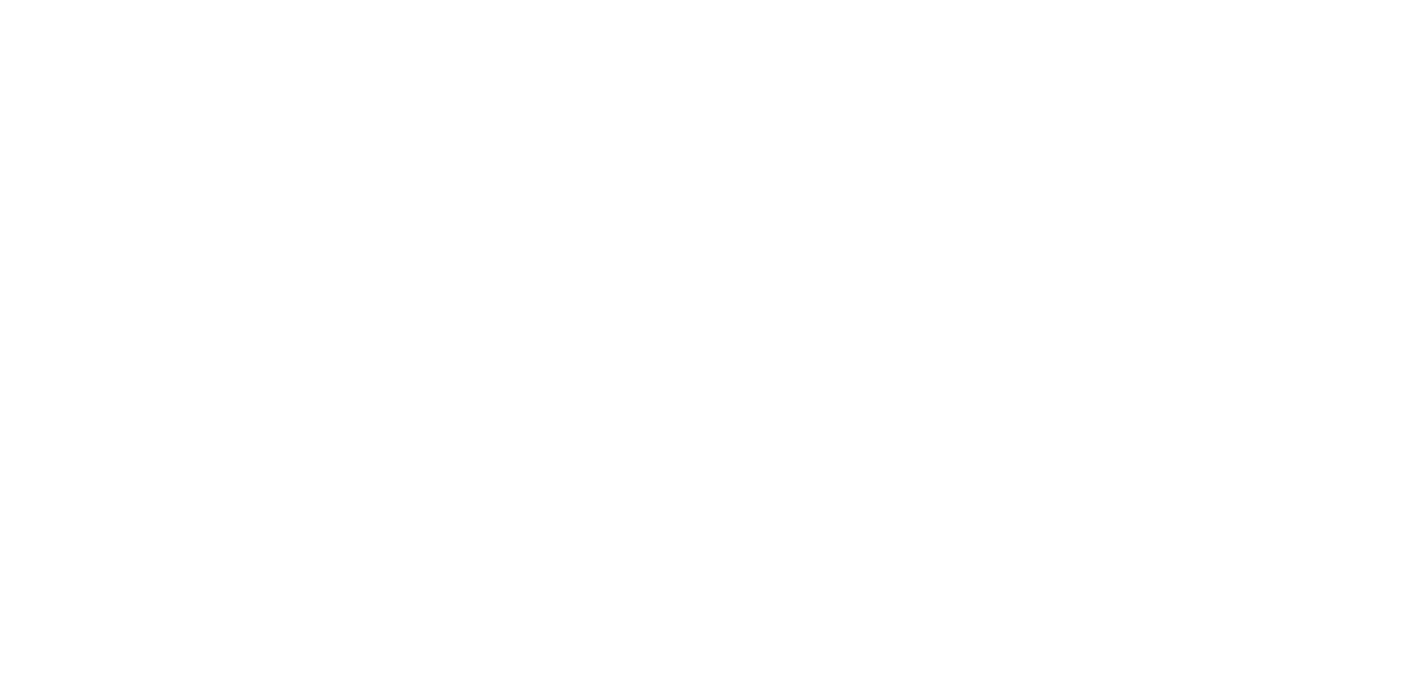 scroll, scrollTop: 0, scrollLeft: 0, axis: both 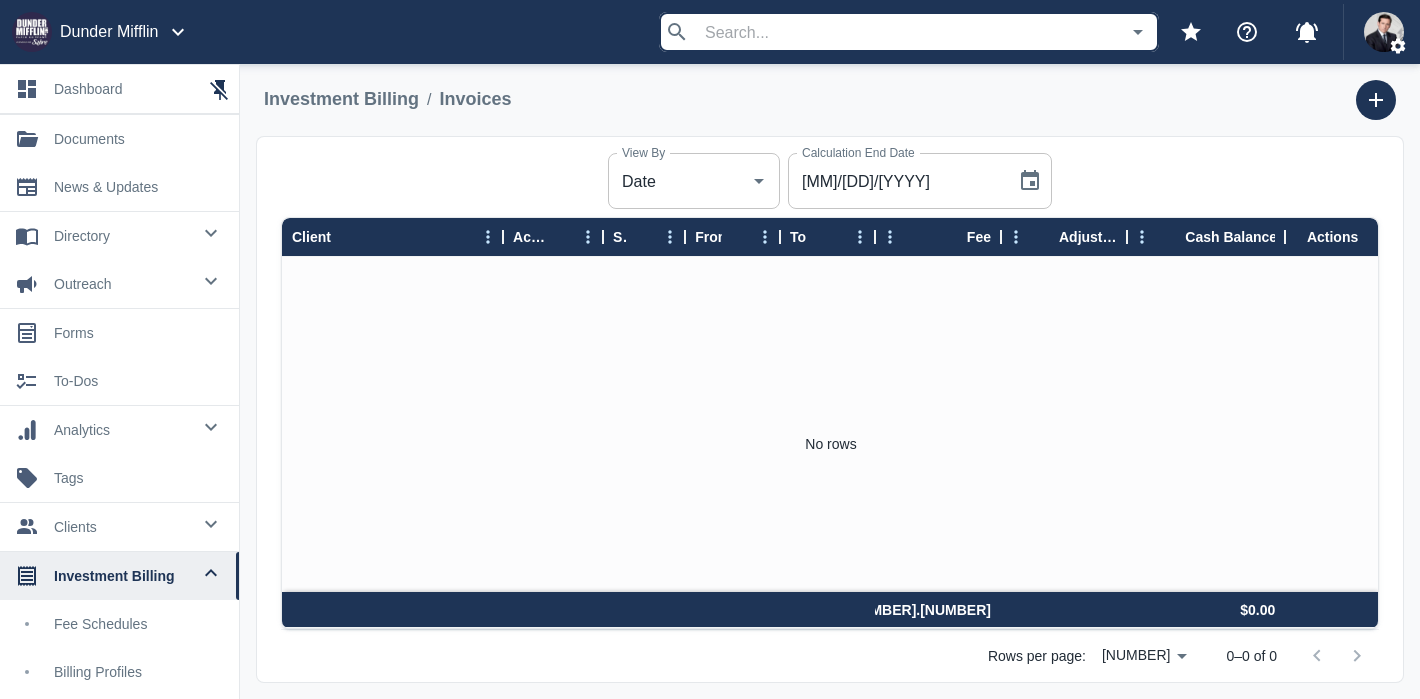 drag, startPoint x: 0, startPoint y: 0, endPoint x: 562, endPoint y: 315, distance: 644.2585 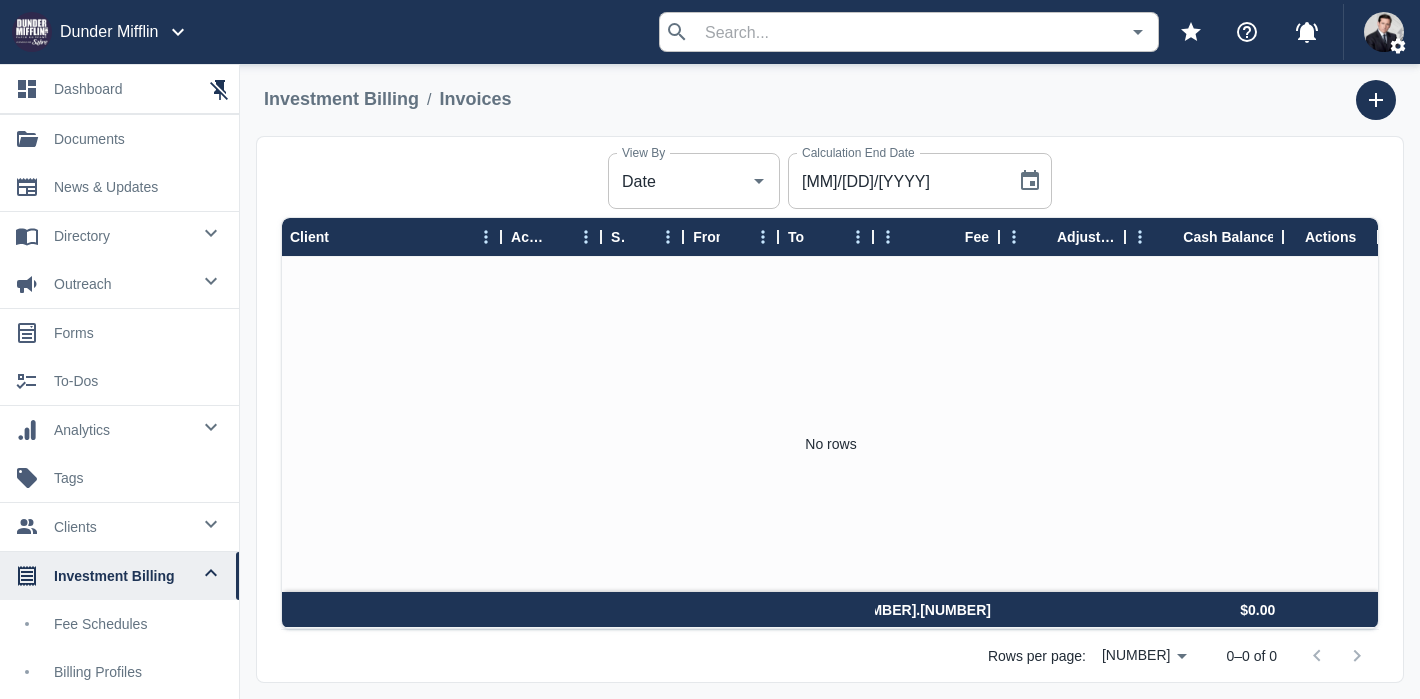 scroll, scrollTop: 2, scrollLeft: 2, axis: both 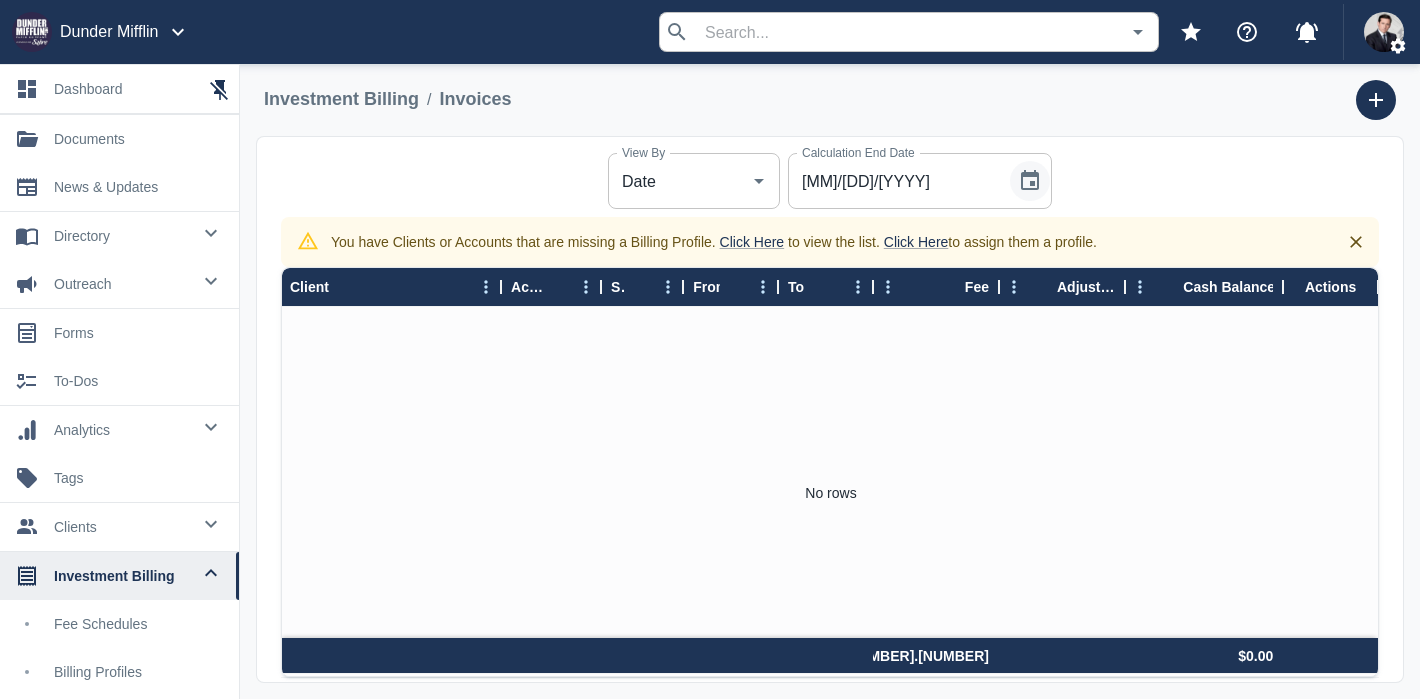 click at bounding box center [1030, 180] 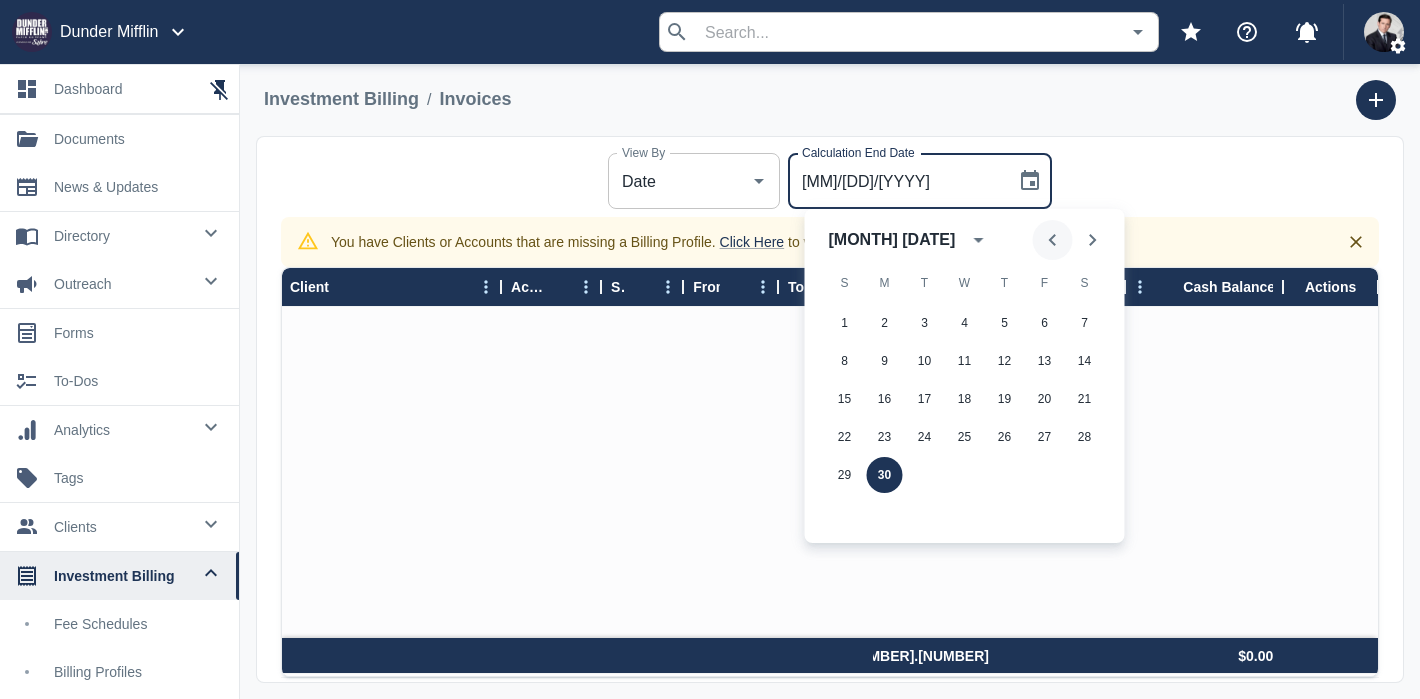 click at bounding box center (1053, 240) 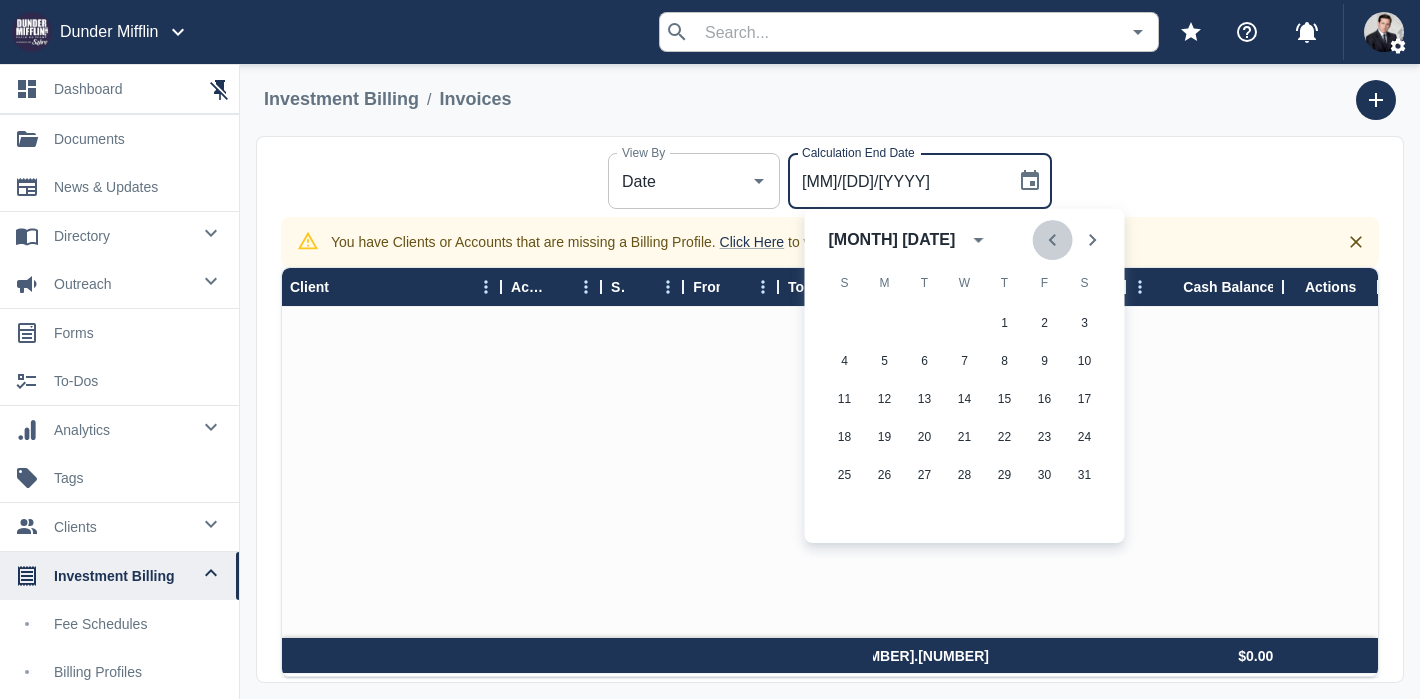 click at bounding box center (1053, 240) 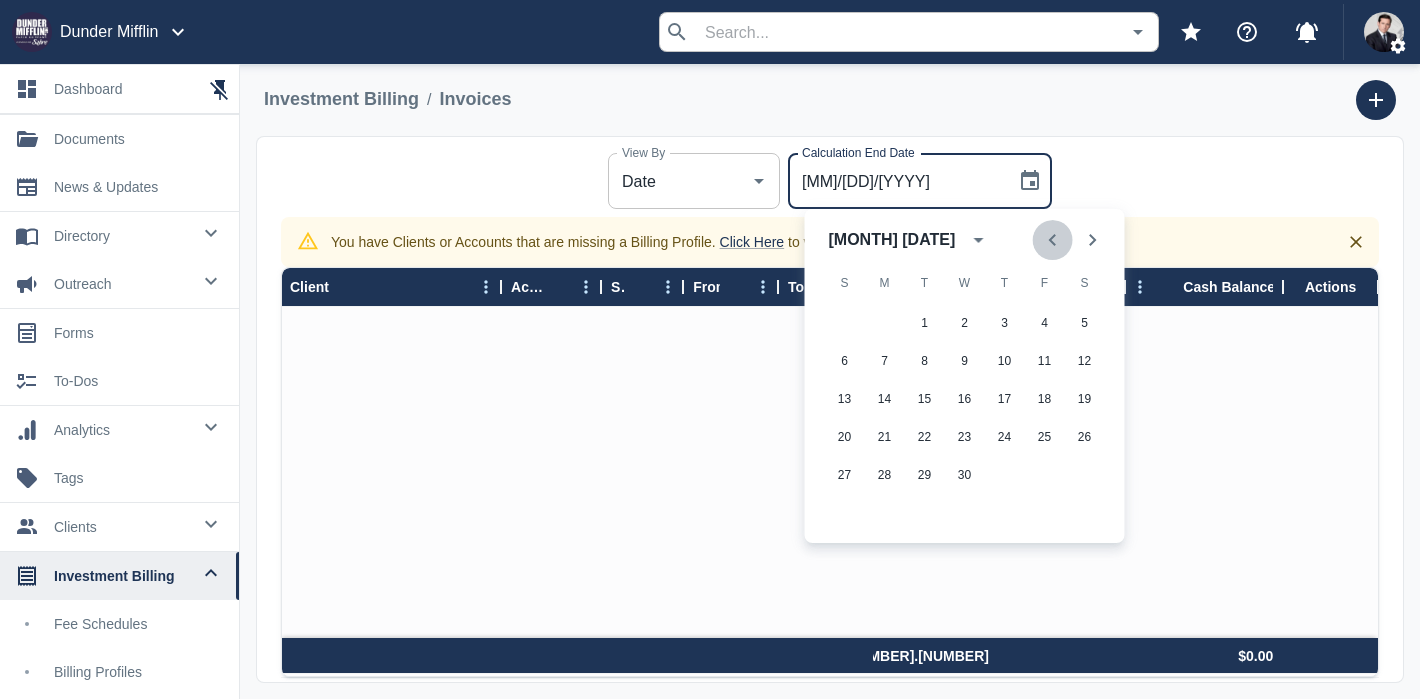 click at bounding box center [1053, 240] 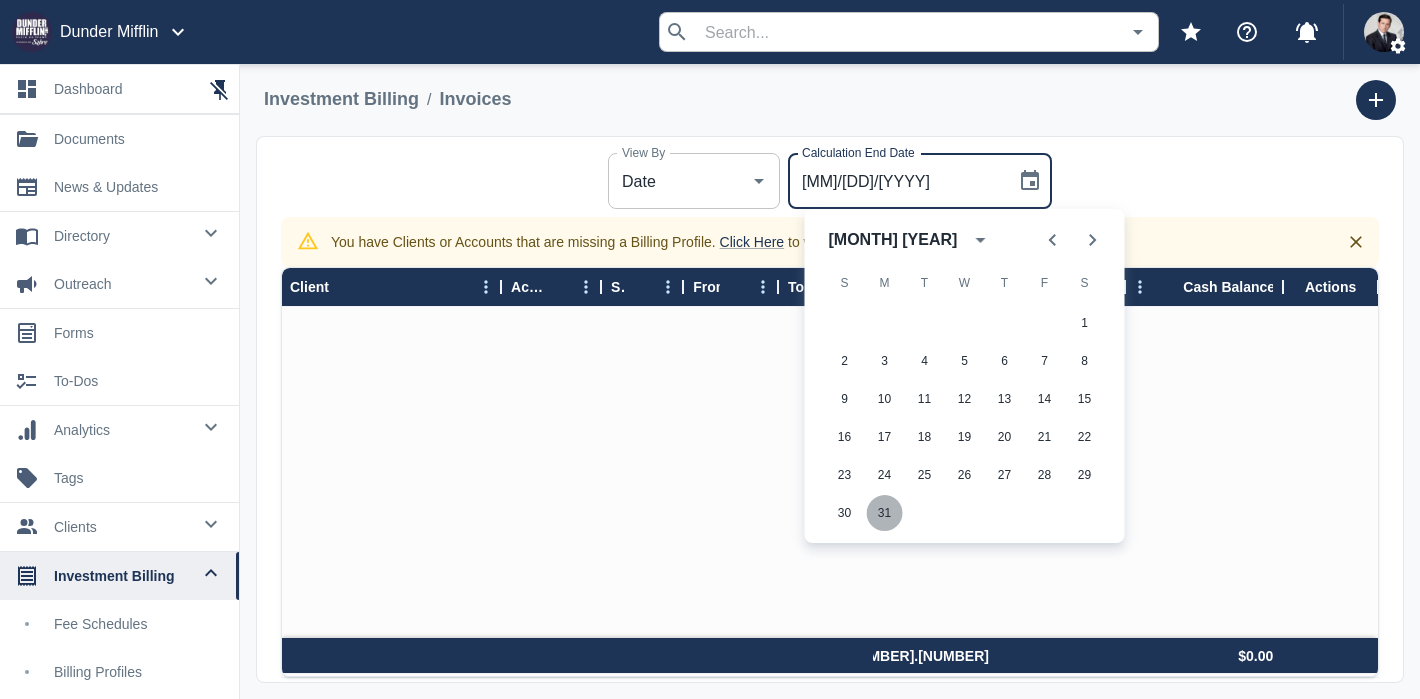 click on "[NUMBER]" at bounding box center (885, 361) 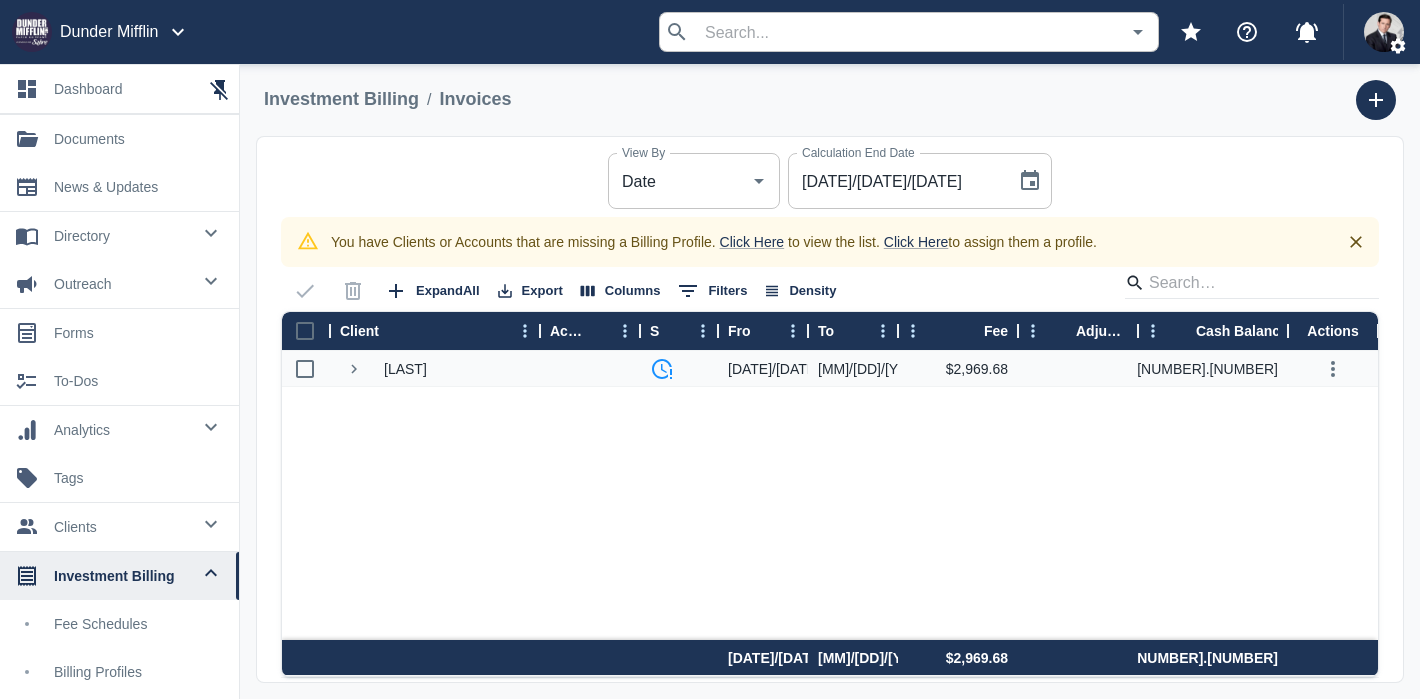 scroll, scrollTop: 0, scrollLeft: 2, axis: horizontal 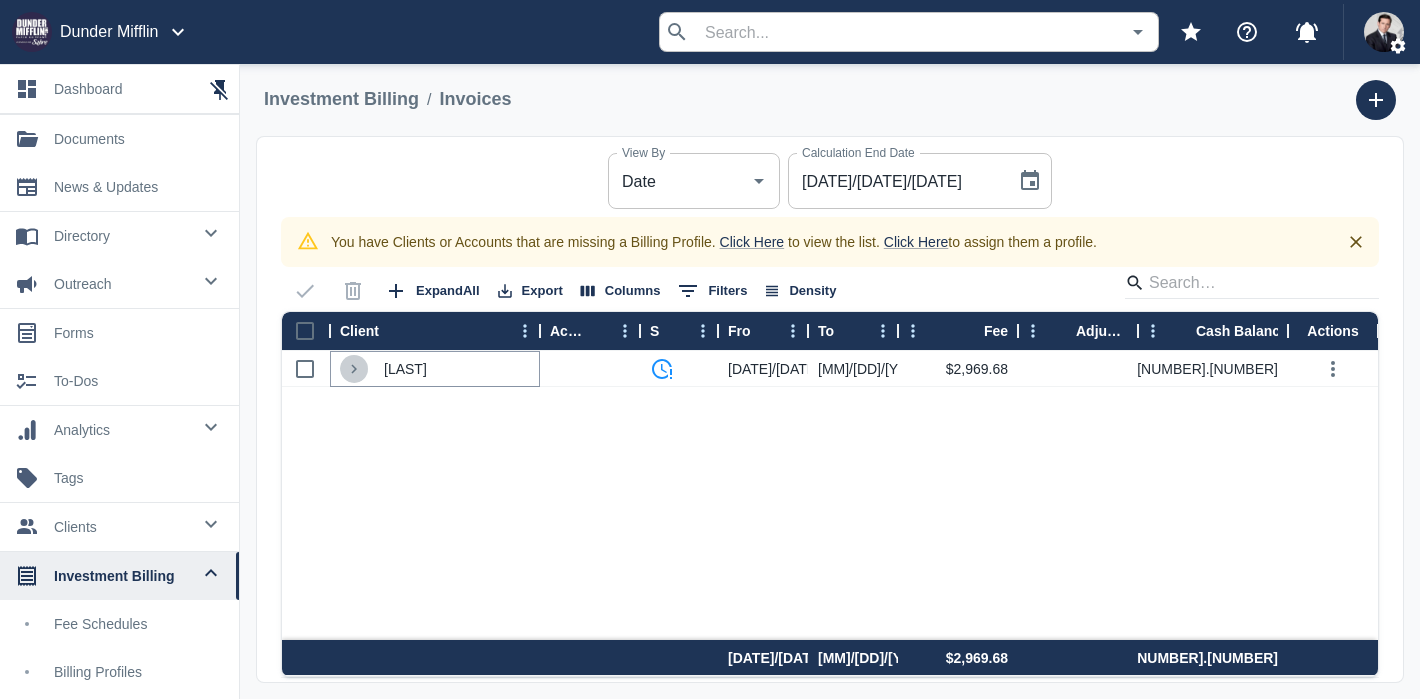 click at bounding box center [354, 369] 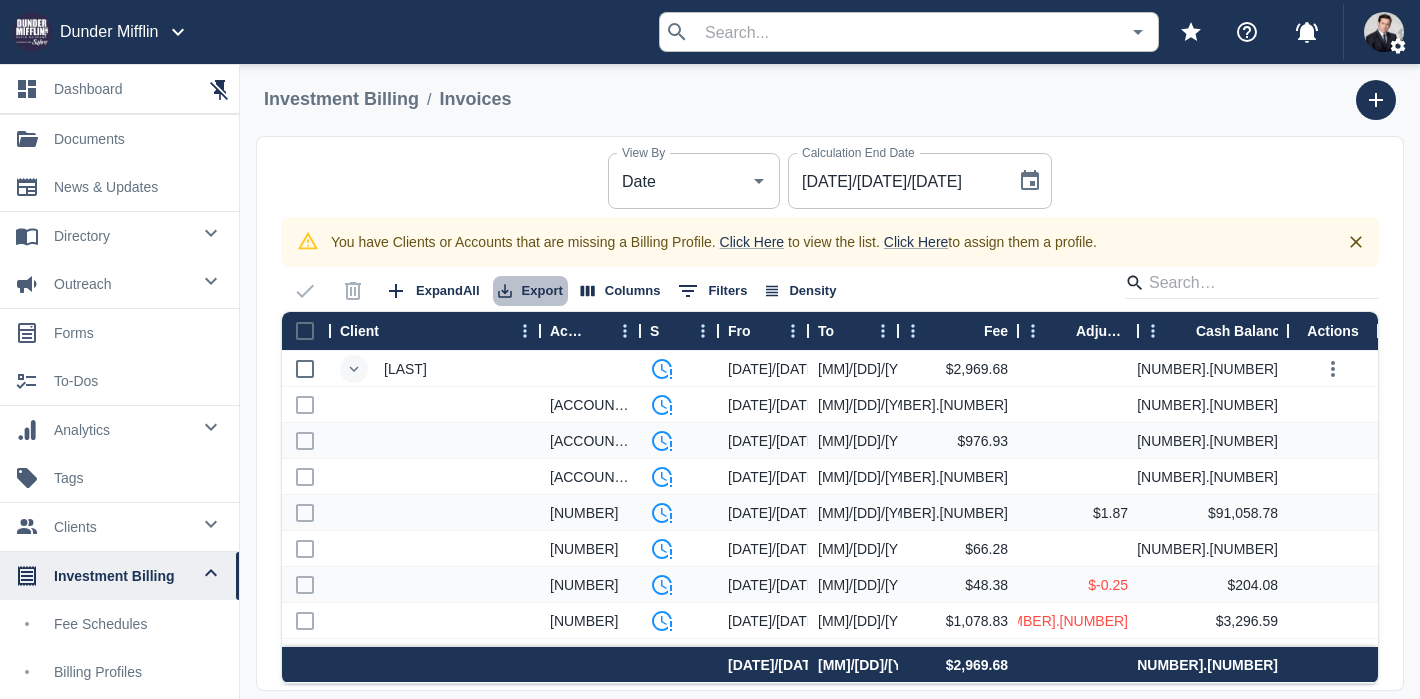 click on "Export" at bounding box center (530, 291) 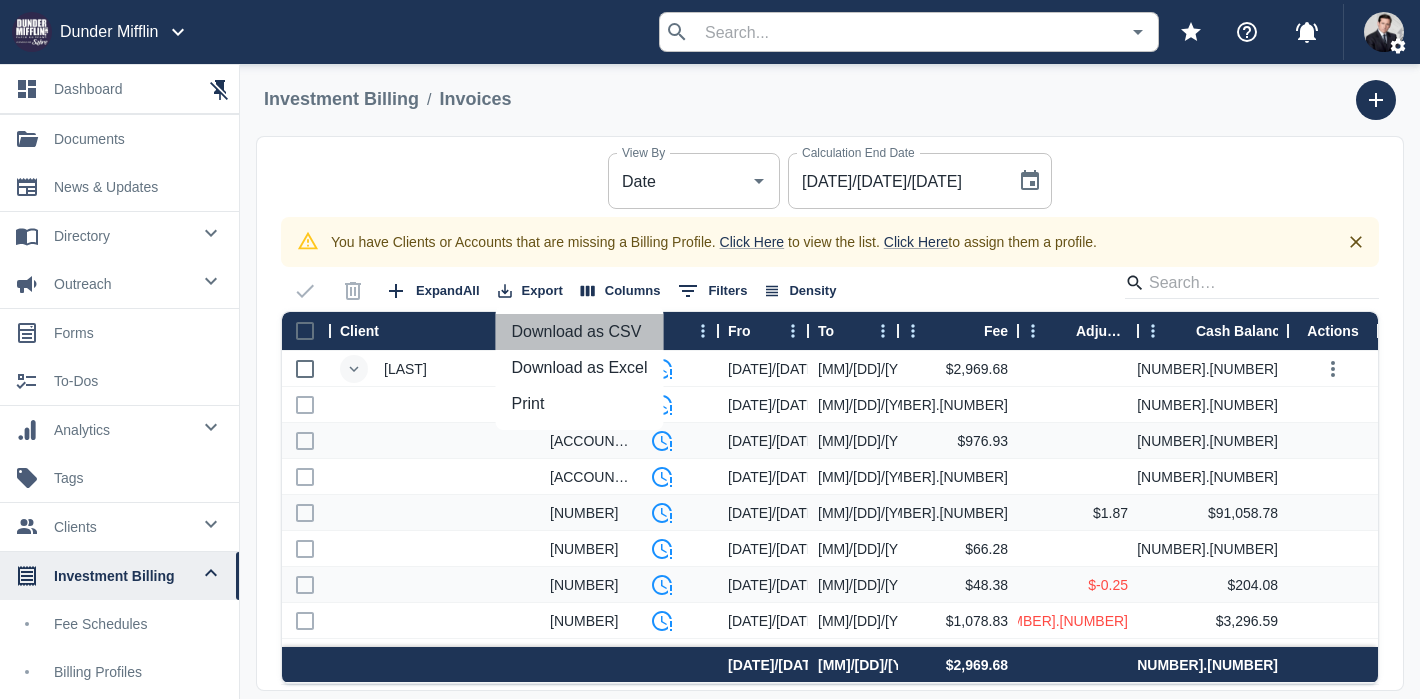 click on "Download as CSV" at bounding box center (580, 332) 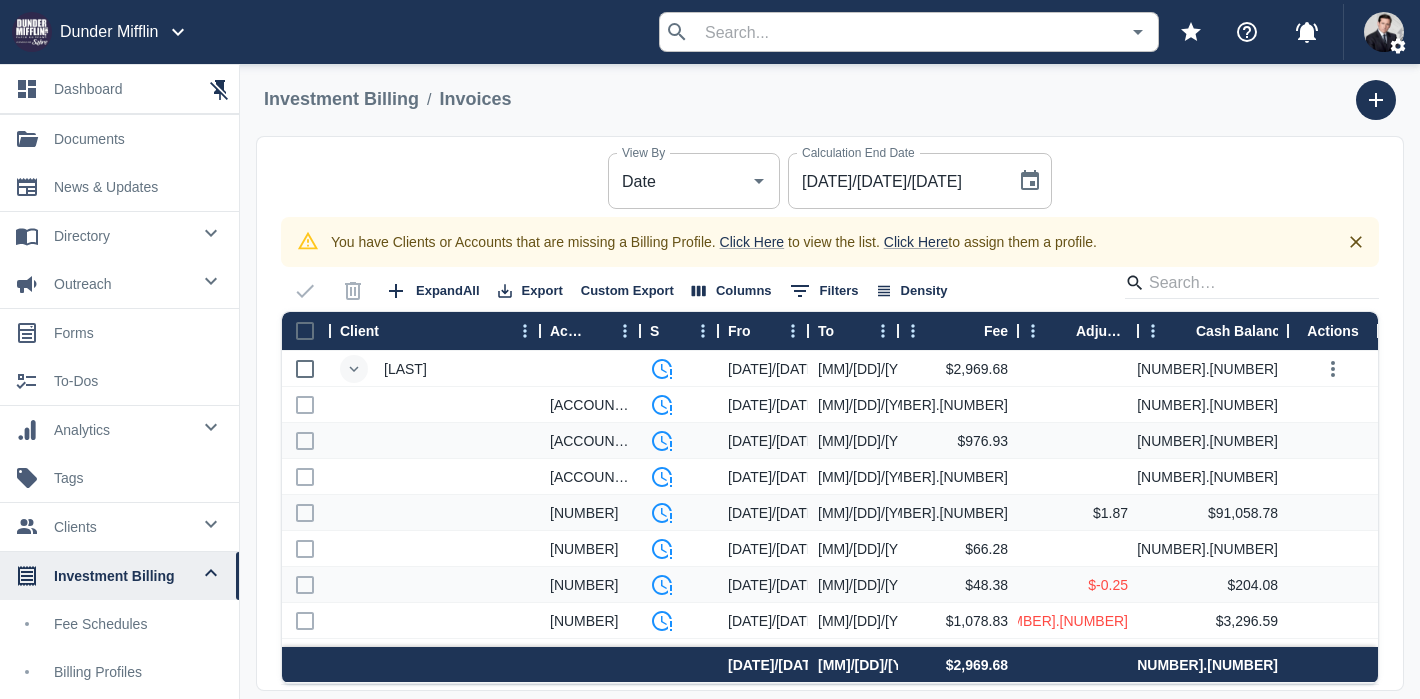 click on "Custom Export" at bounding box center (627, 291) 